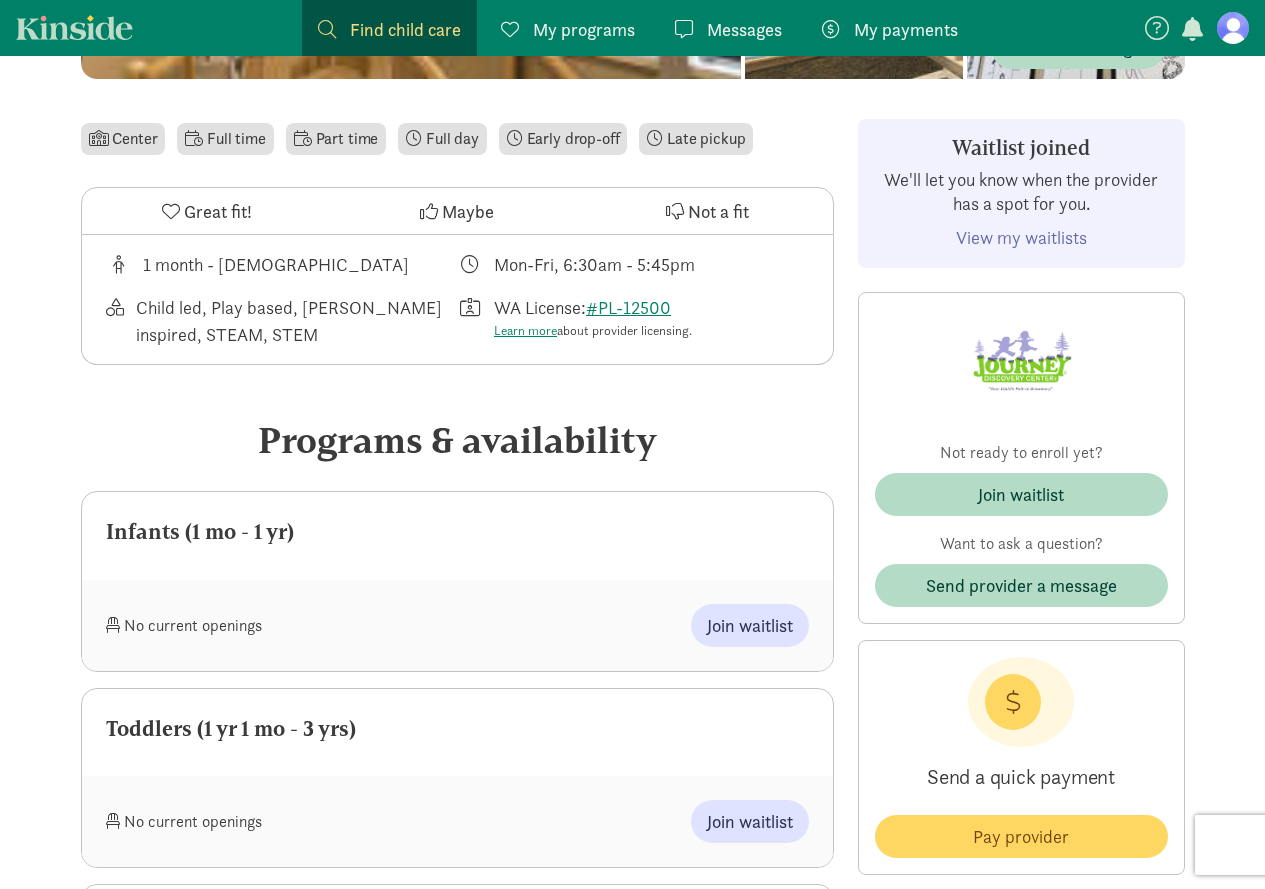 scroll, scrollTop: 500, scrollLeft: 0, axis: vertical 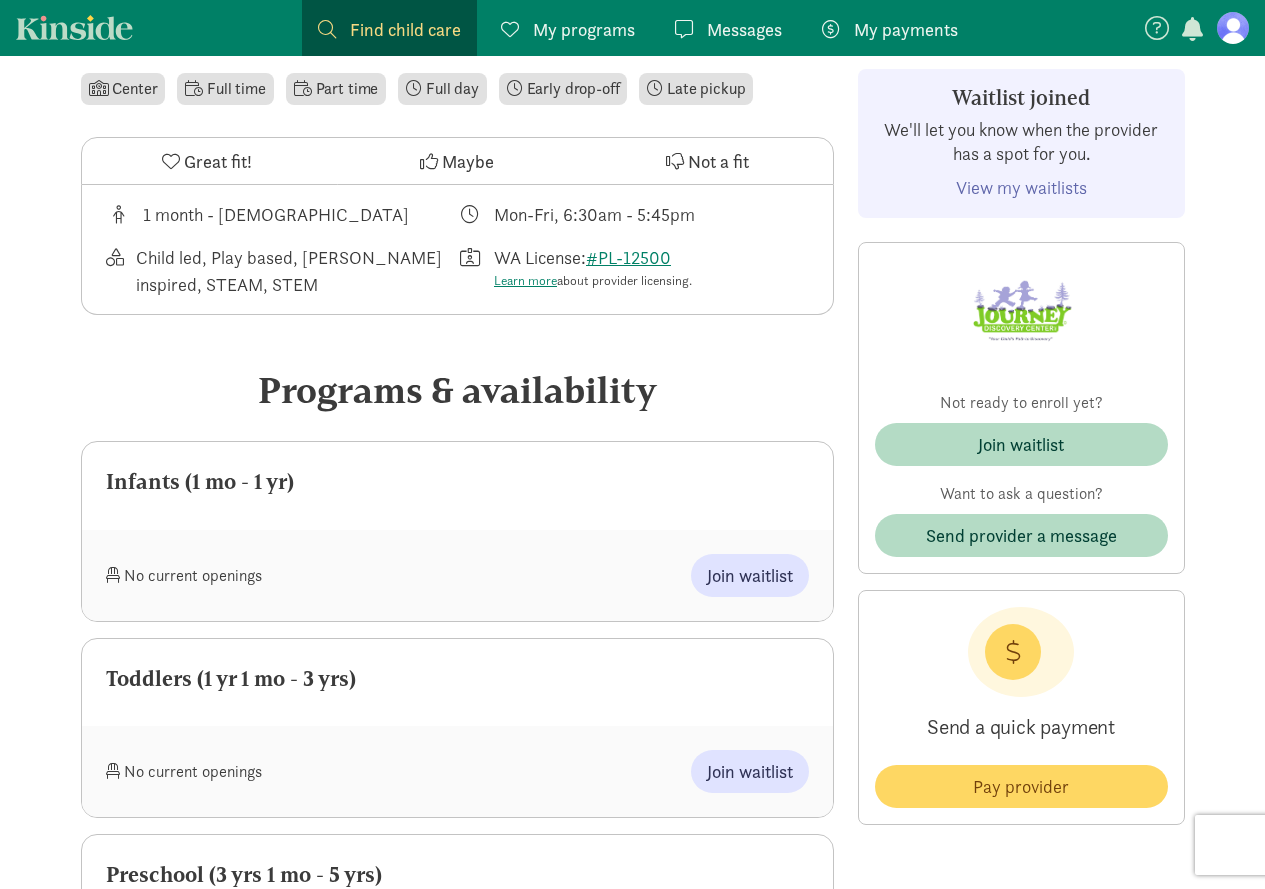 click on "My programs" at bounding box center [584, 29] 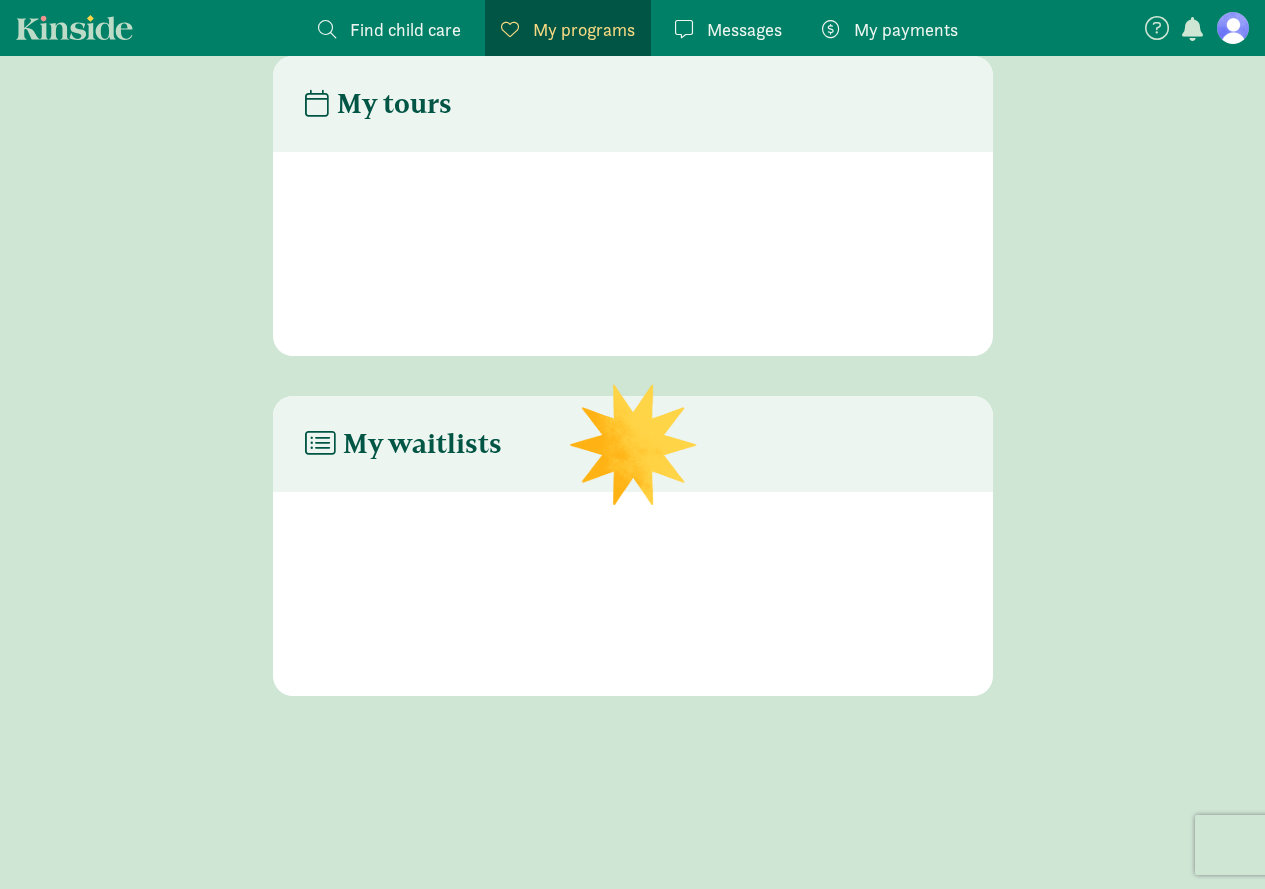 scroll, scrollTop: 40, scrollLeft: 0, axis: vertical 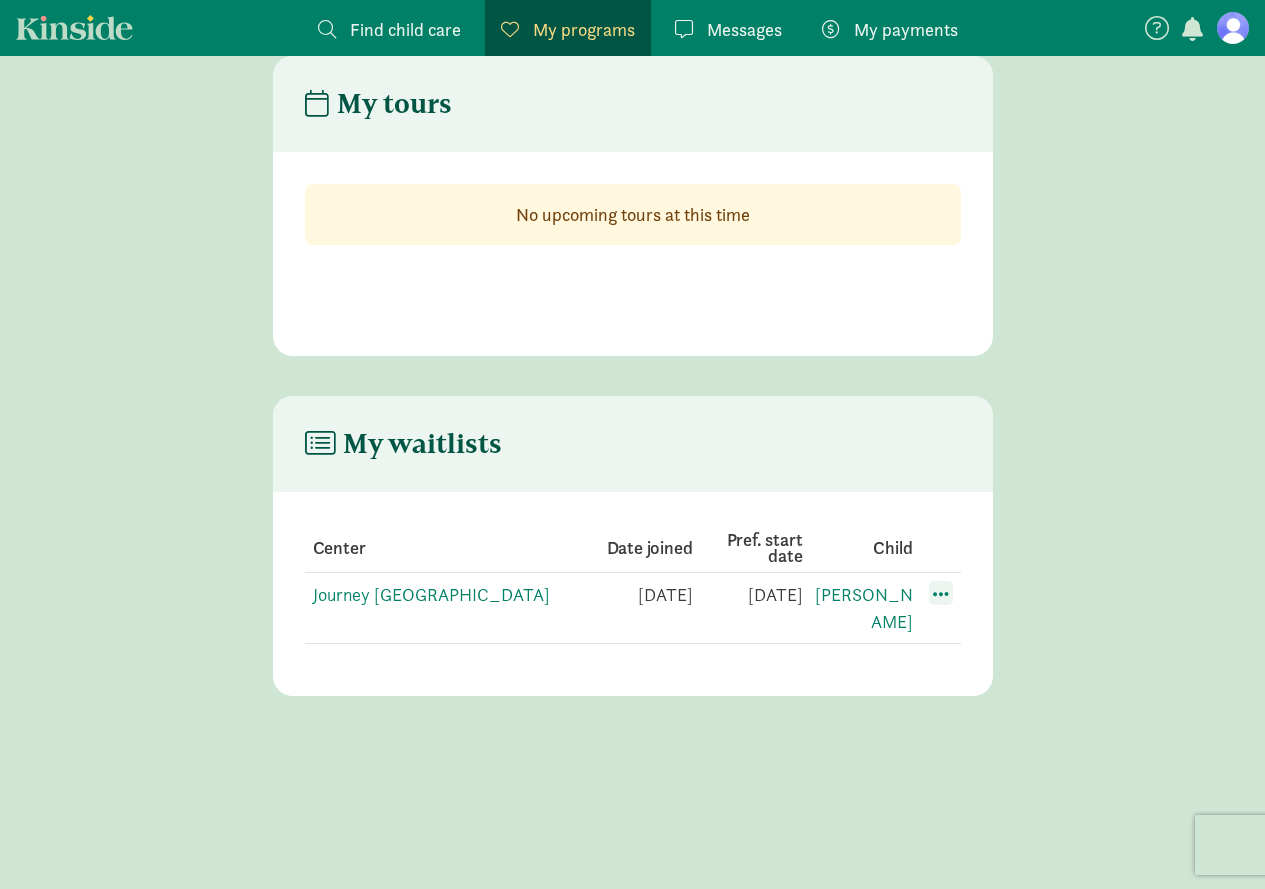 click 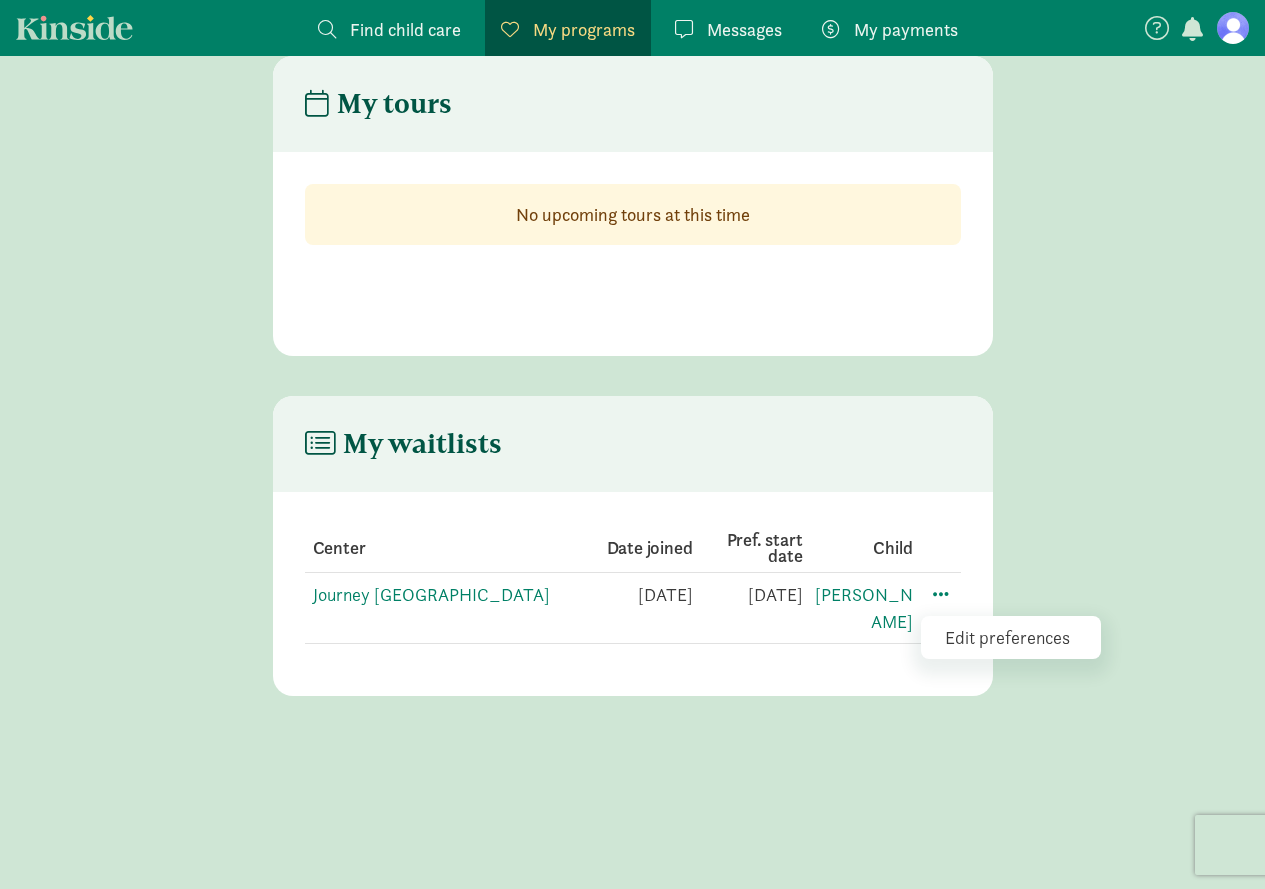 click on "Edit preferences" 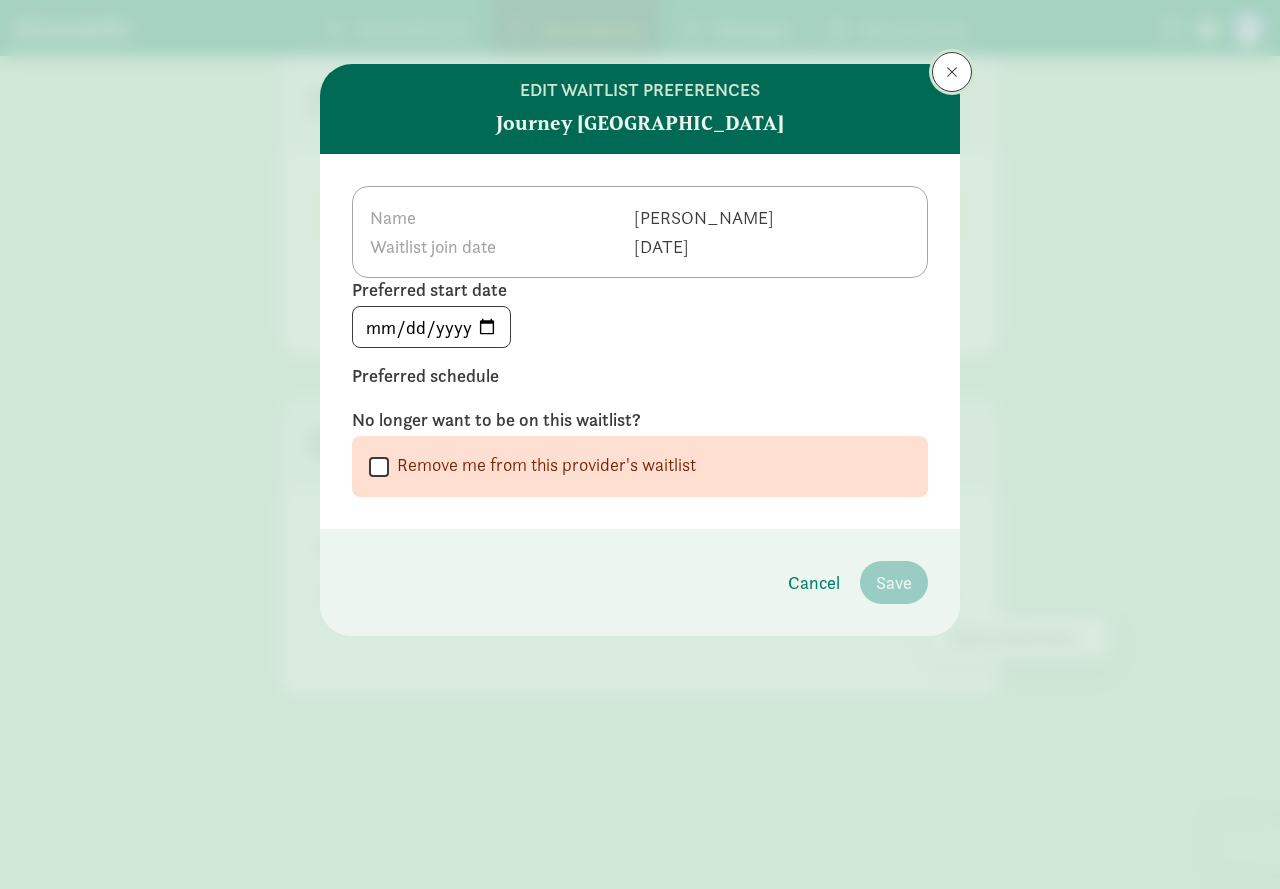 click at bounding box center (952, 72) 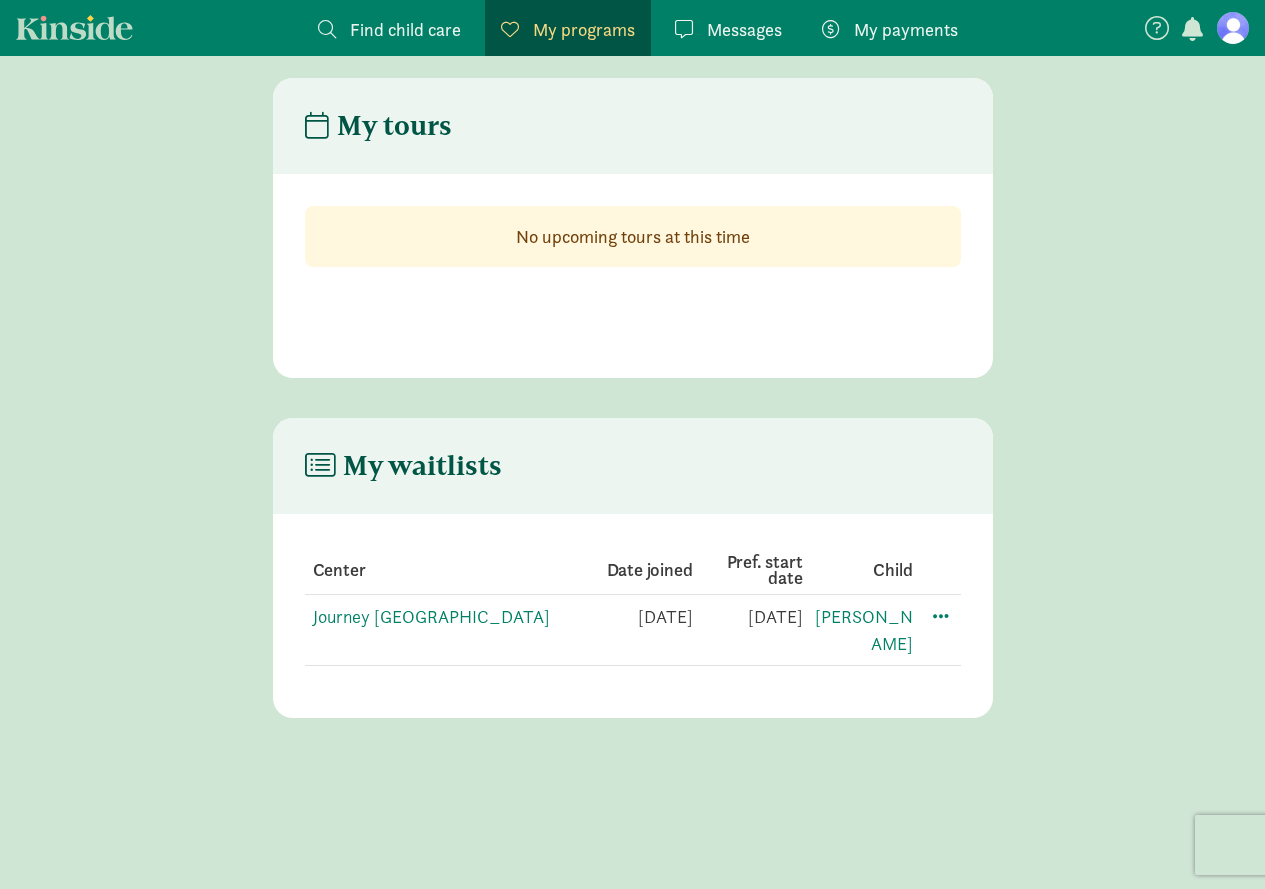scroll, scrollTop: 0, scrollLeft: 0, axis: both 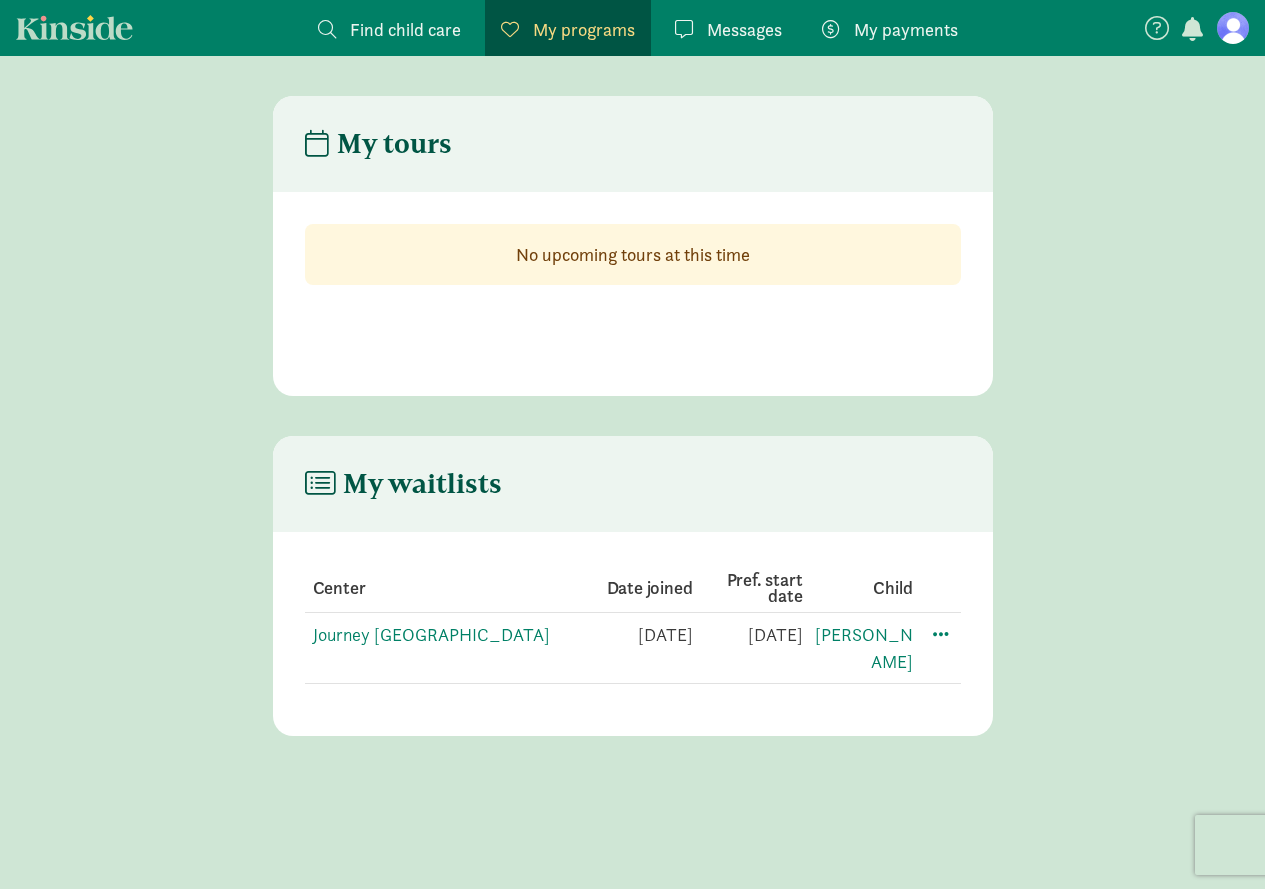 click on "Messages" at bounding box center [744, 29] 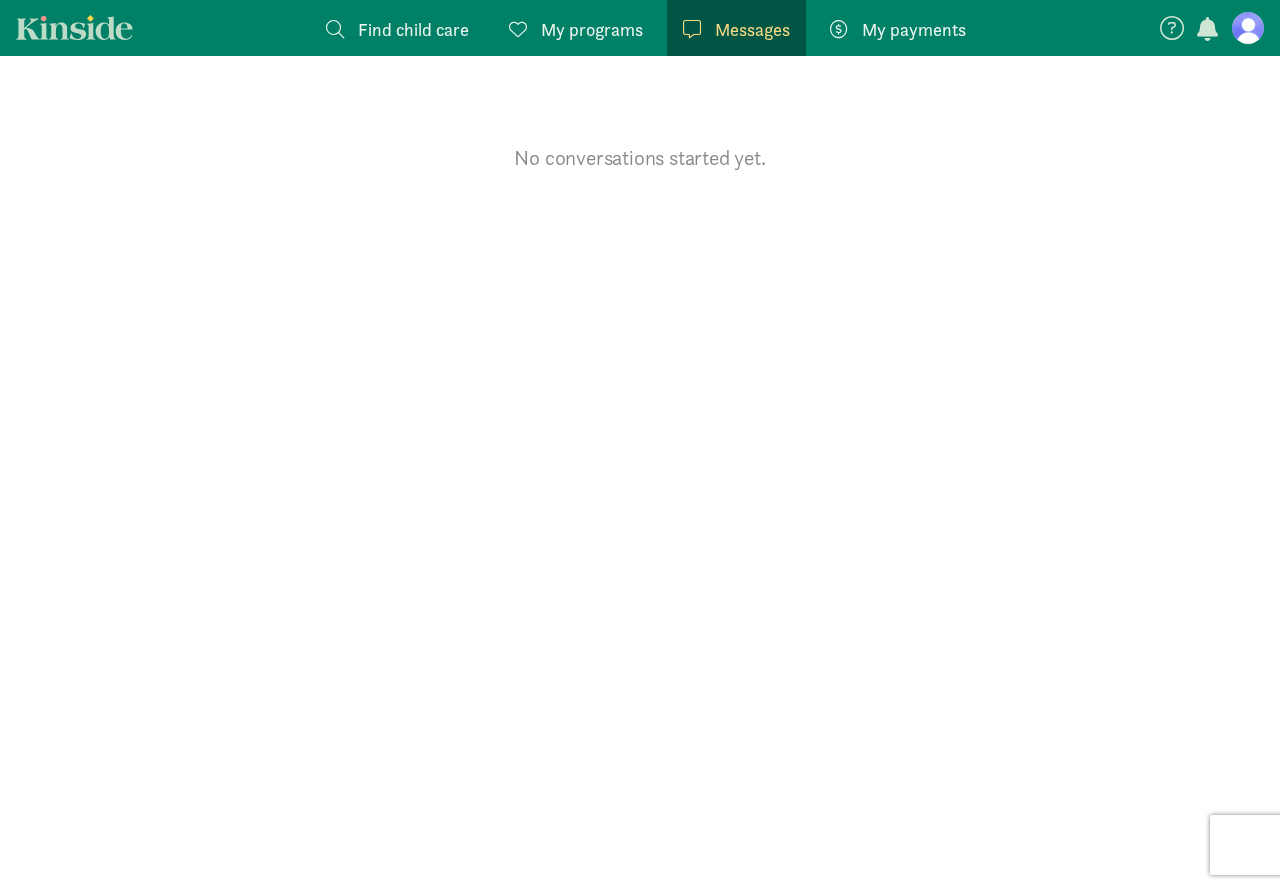 click on "My payments" at bounding box center [914, 29] 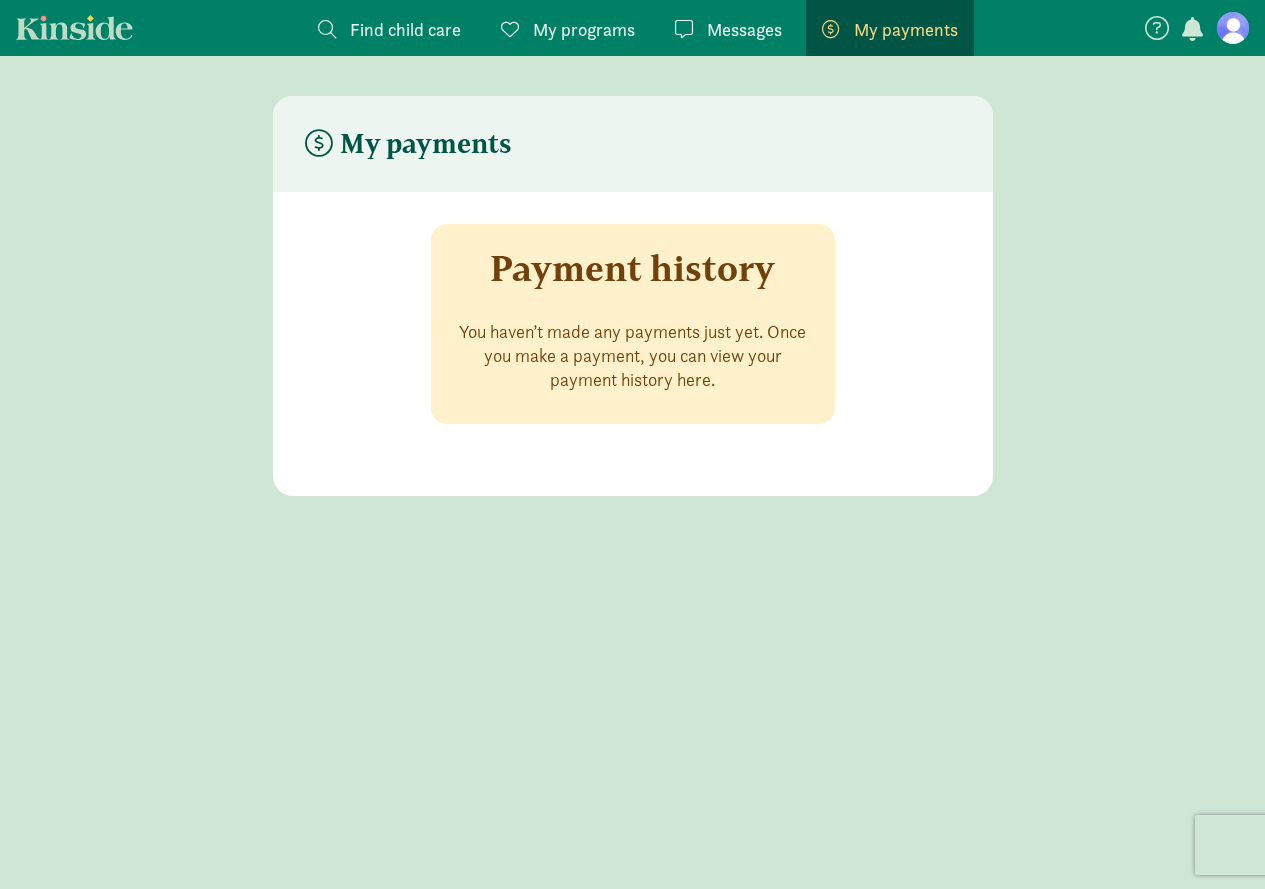 click on "My programs" at bounding box center (584, 29) 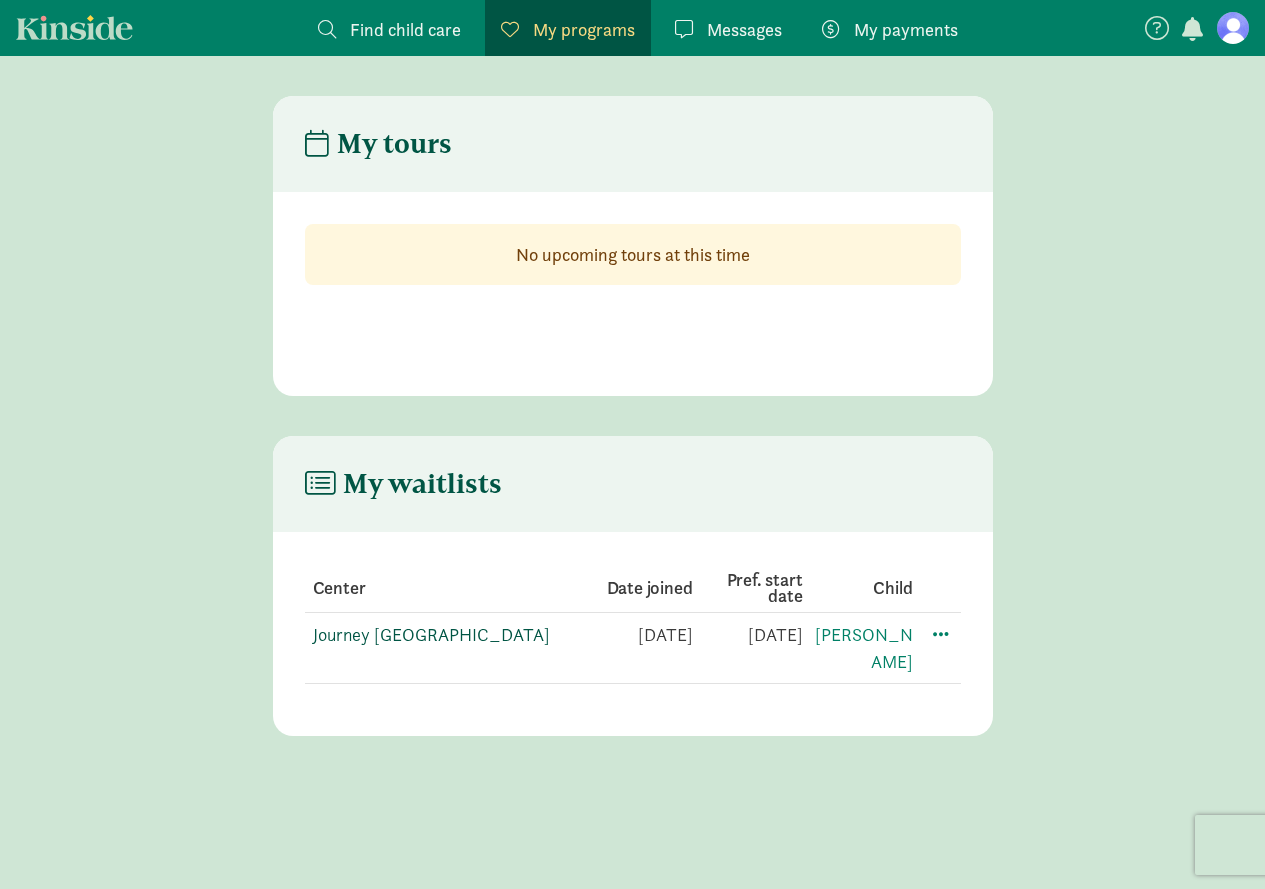 click on "Journey [GEOGRAPHIC_DATA]" 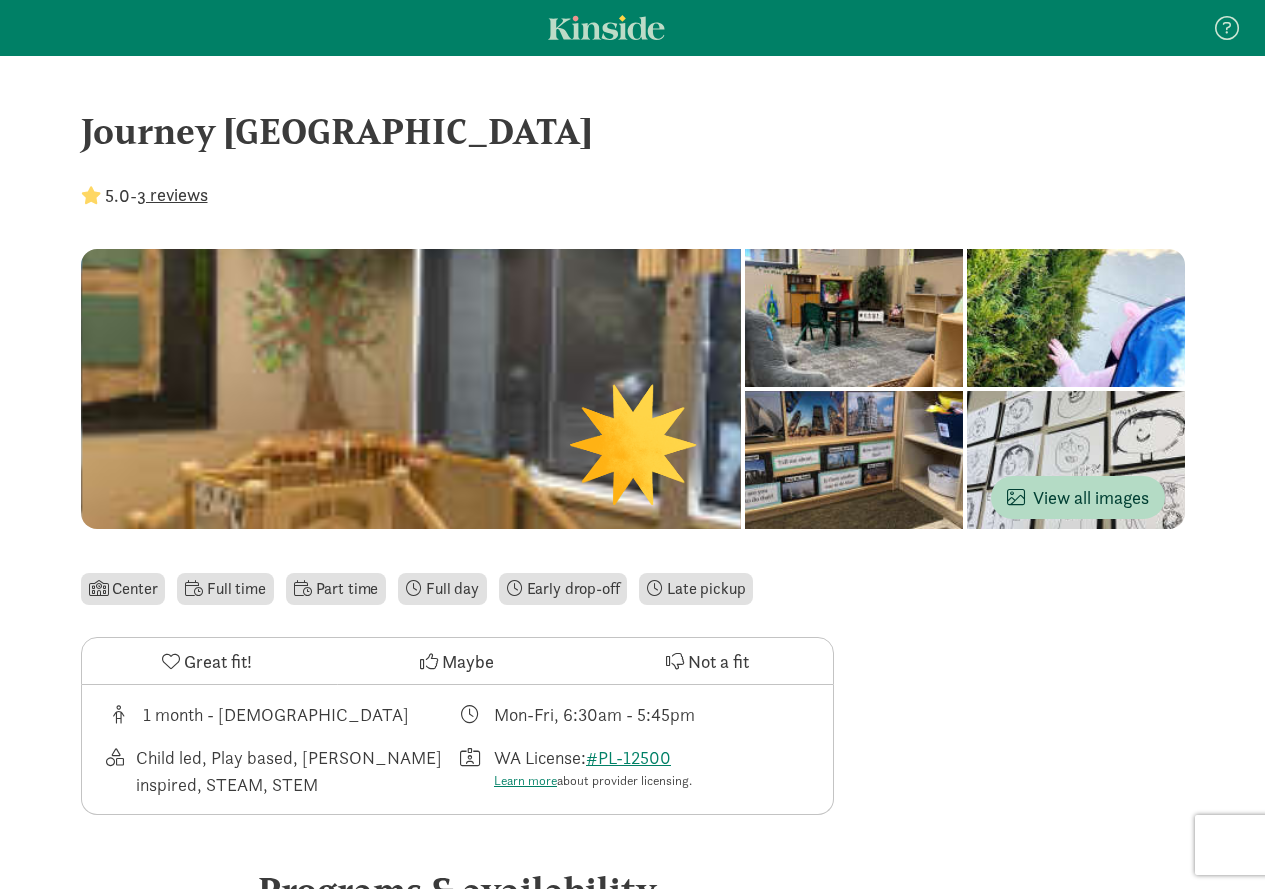 scroll, scrollTop: 0, scrollLeft: 0, axis: both 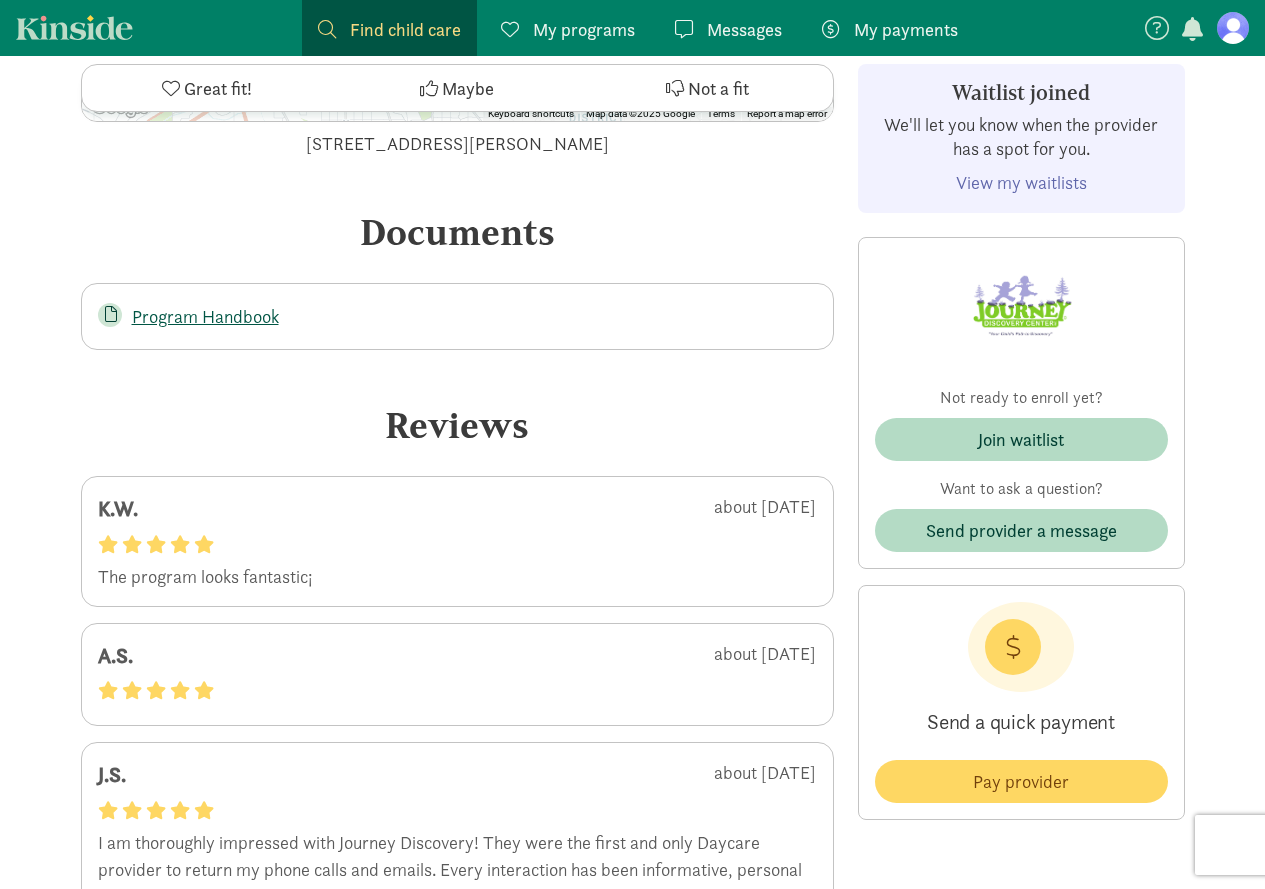 click on "Program Handbook" at bounding box center (205, 316) 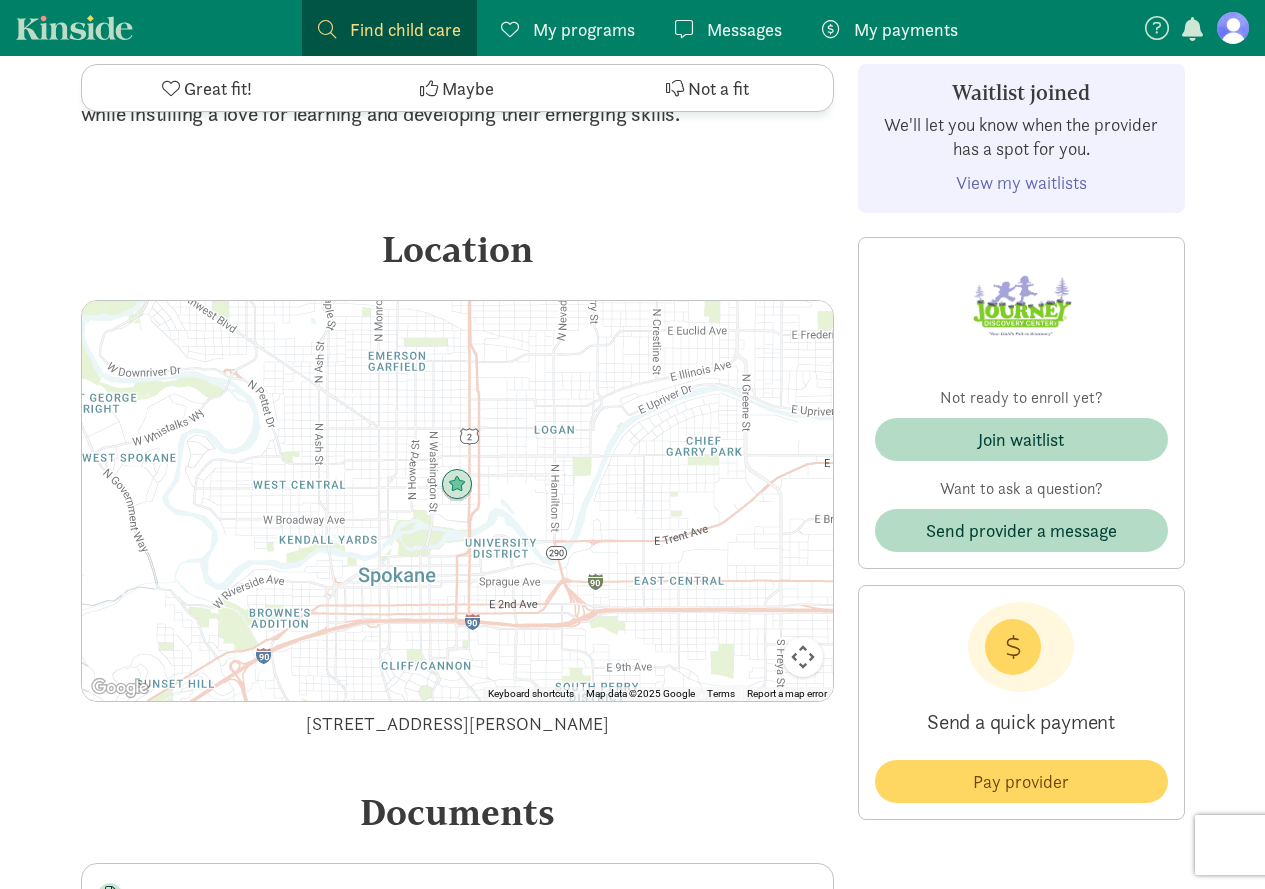 scroll, scrollTop: 2041, scrollLeft: 0, axis: vertical 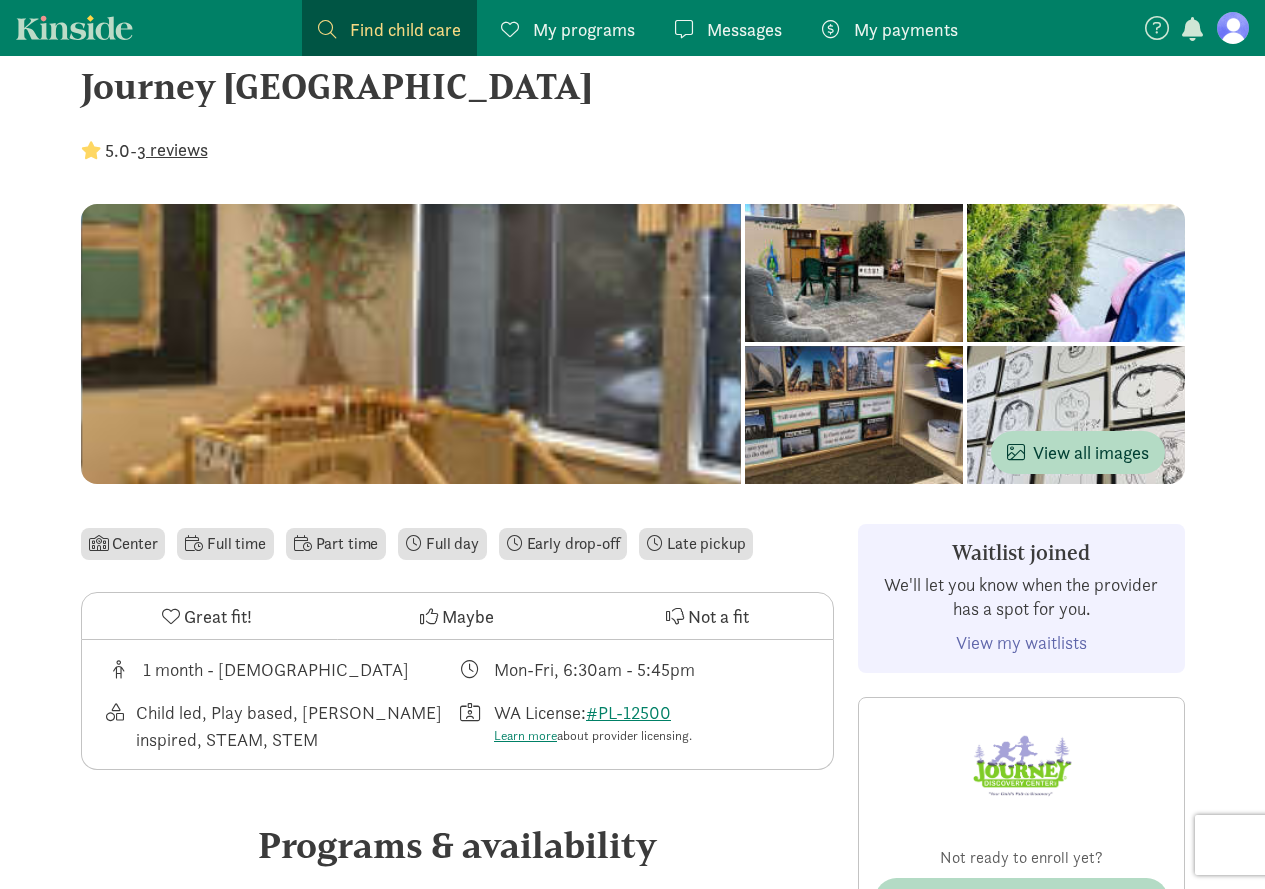 click 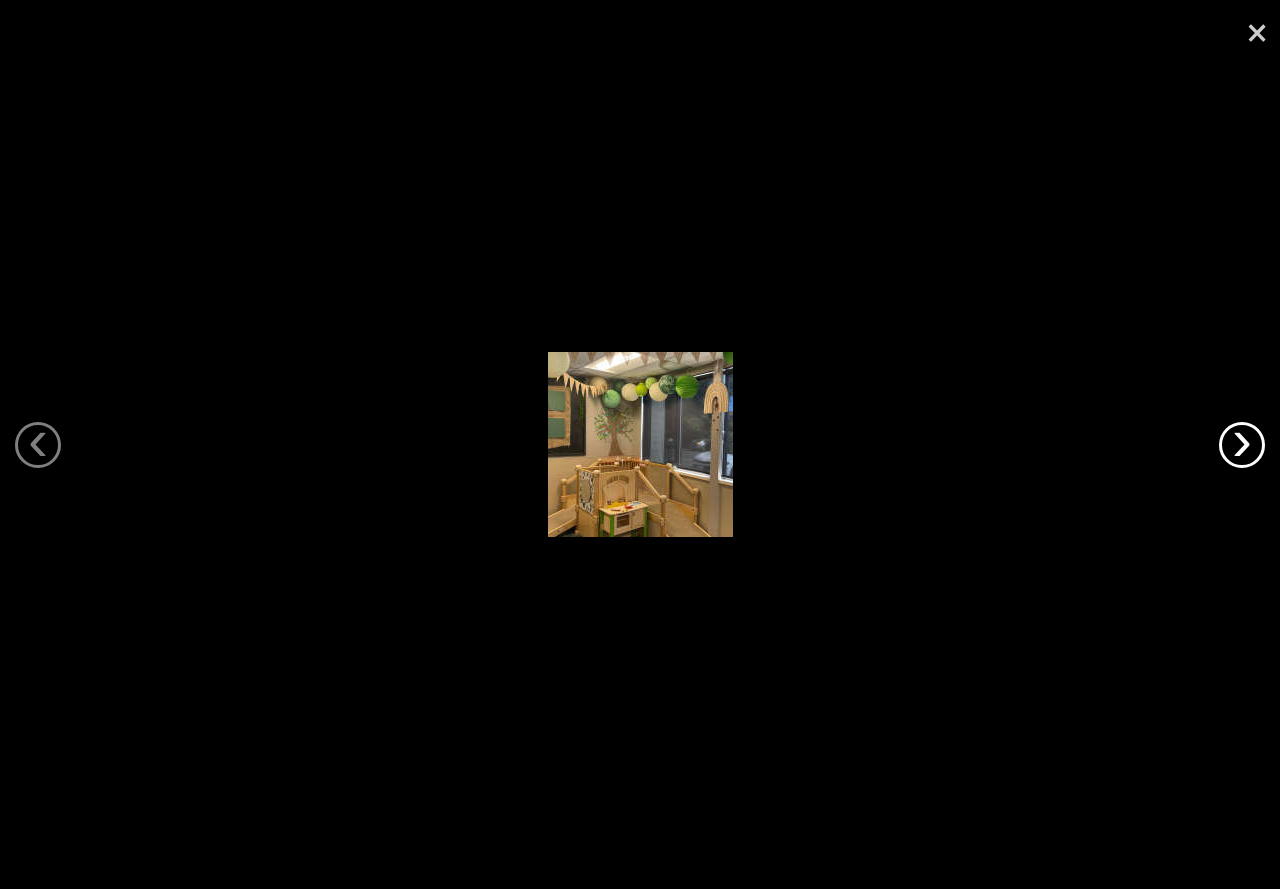 click on "›" at bounding box center [1242, 445] 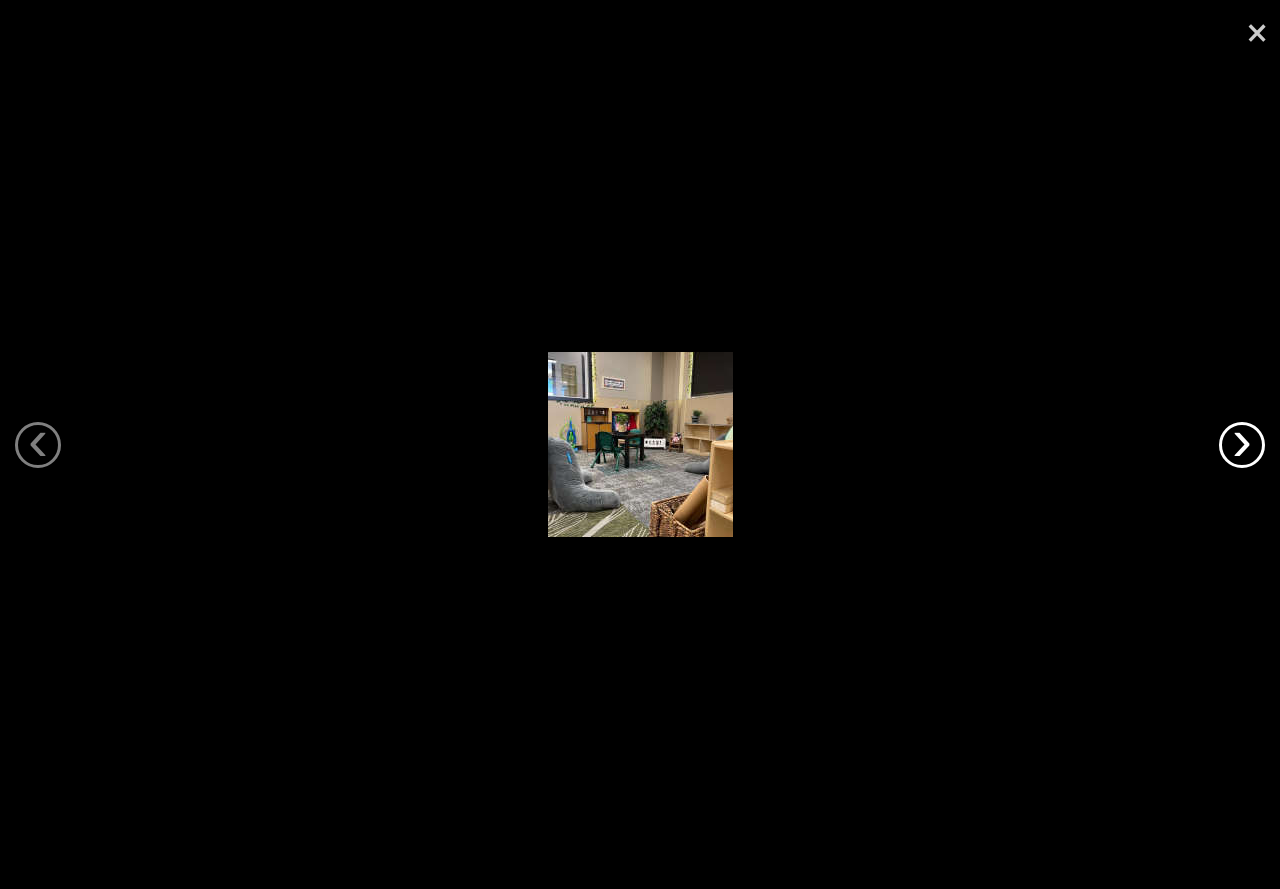 click on "›" at bounding box center (1242, 445) 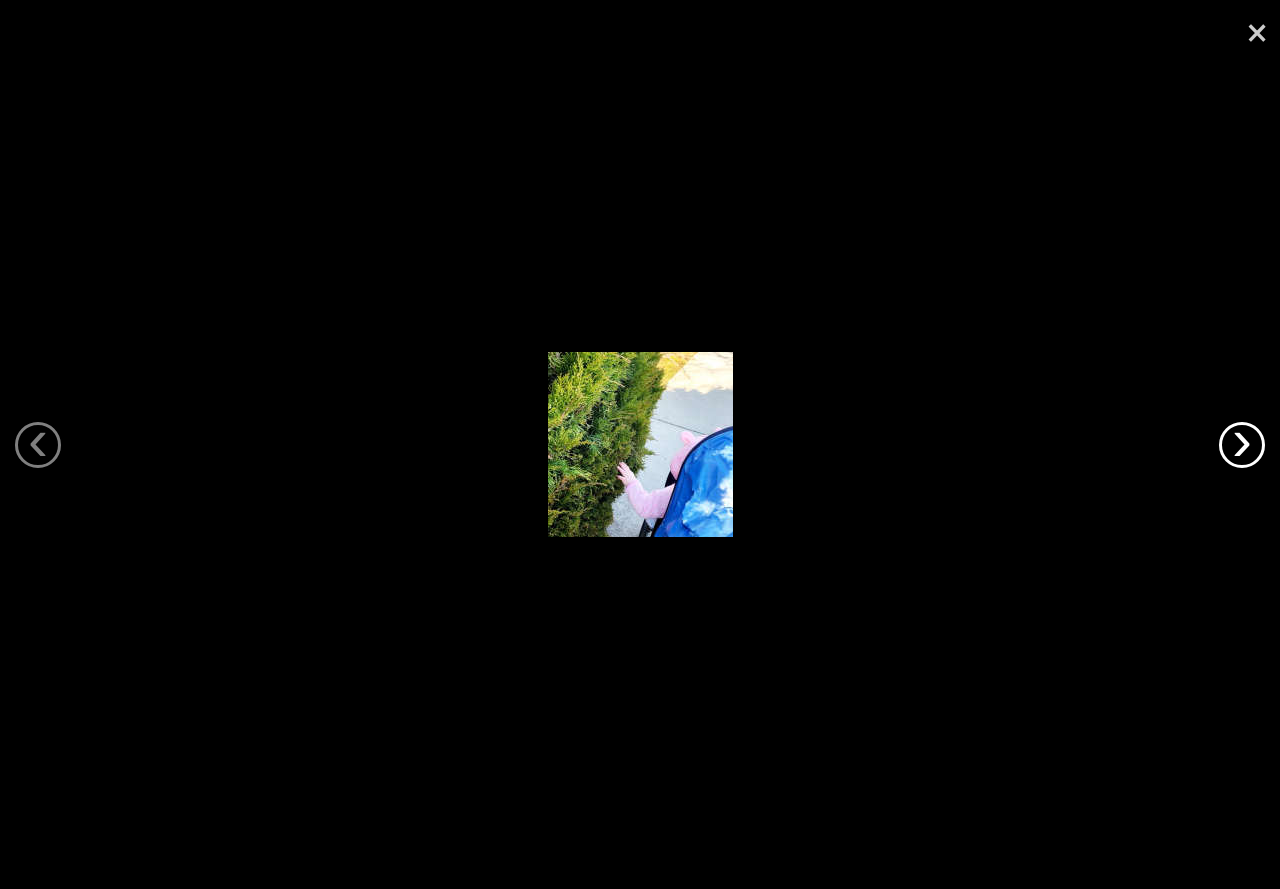 click on "›" at bounding box center [1242, 445] 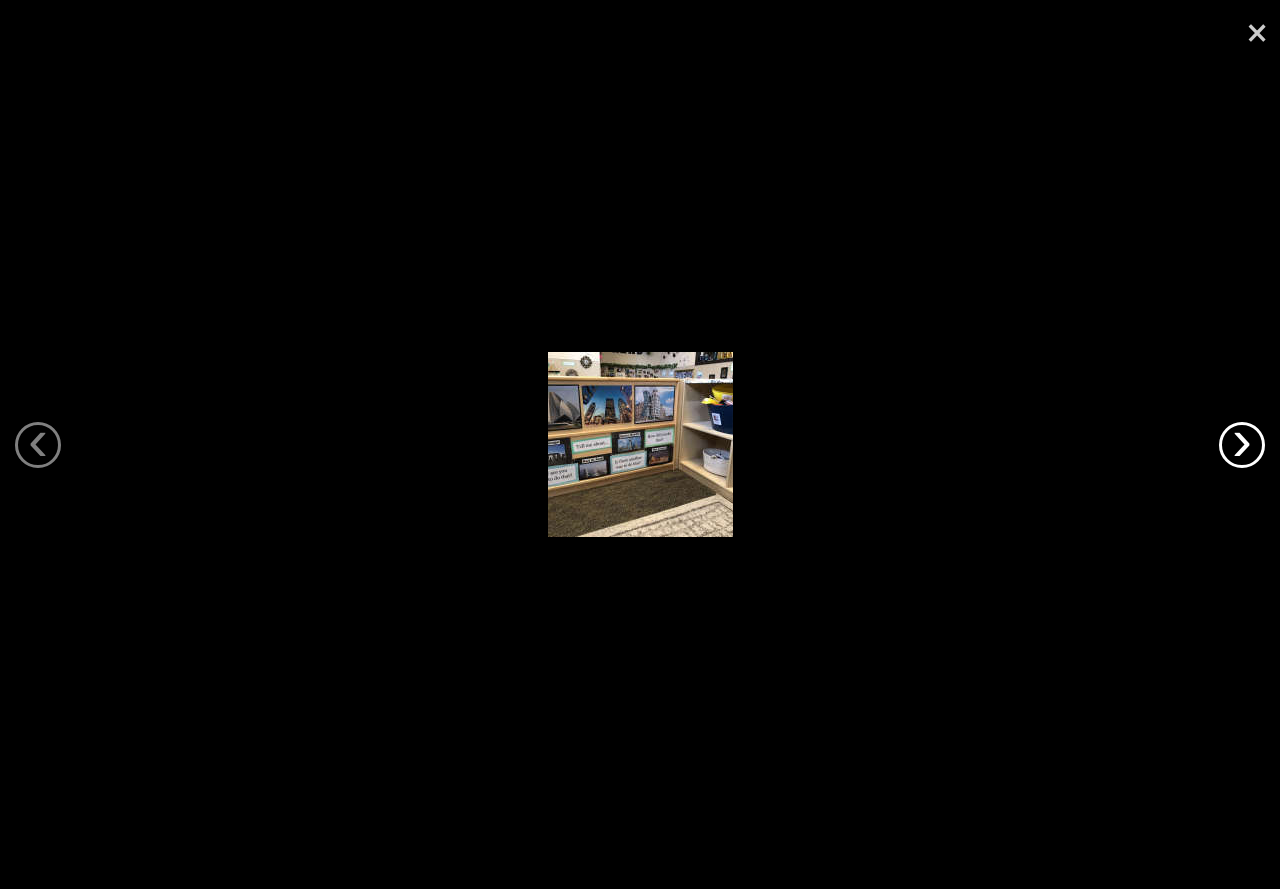 click on "›" at bounding box center (1242, 445) 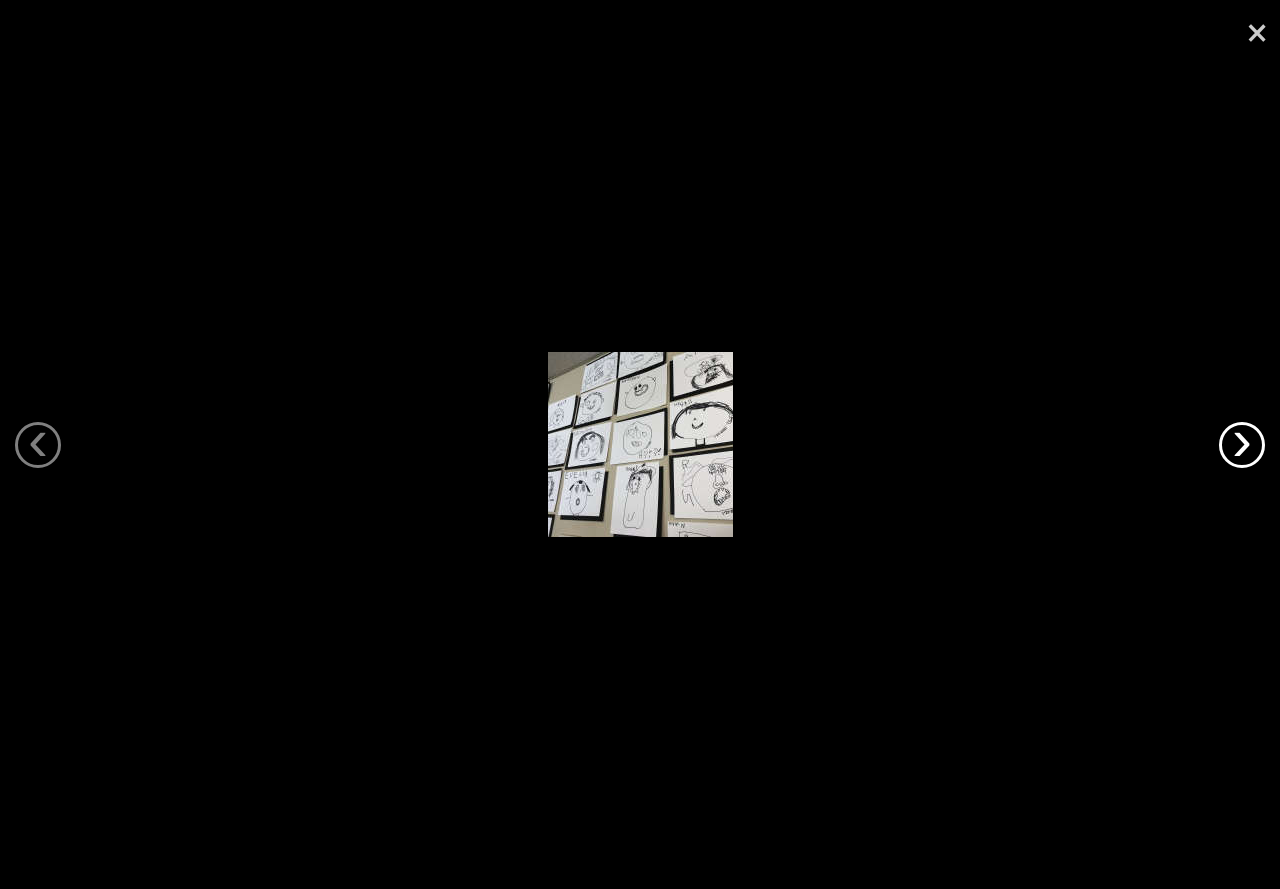 click on "›" at bounding box center [1242, 445] 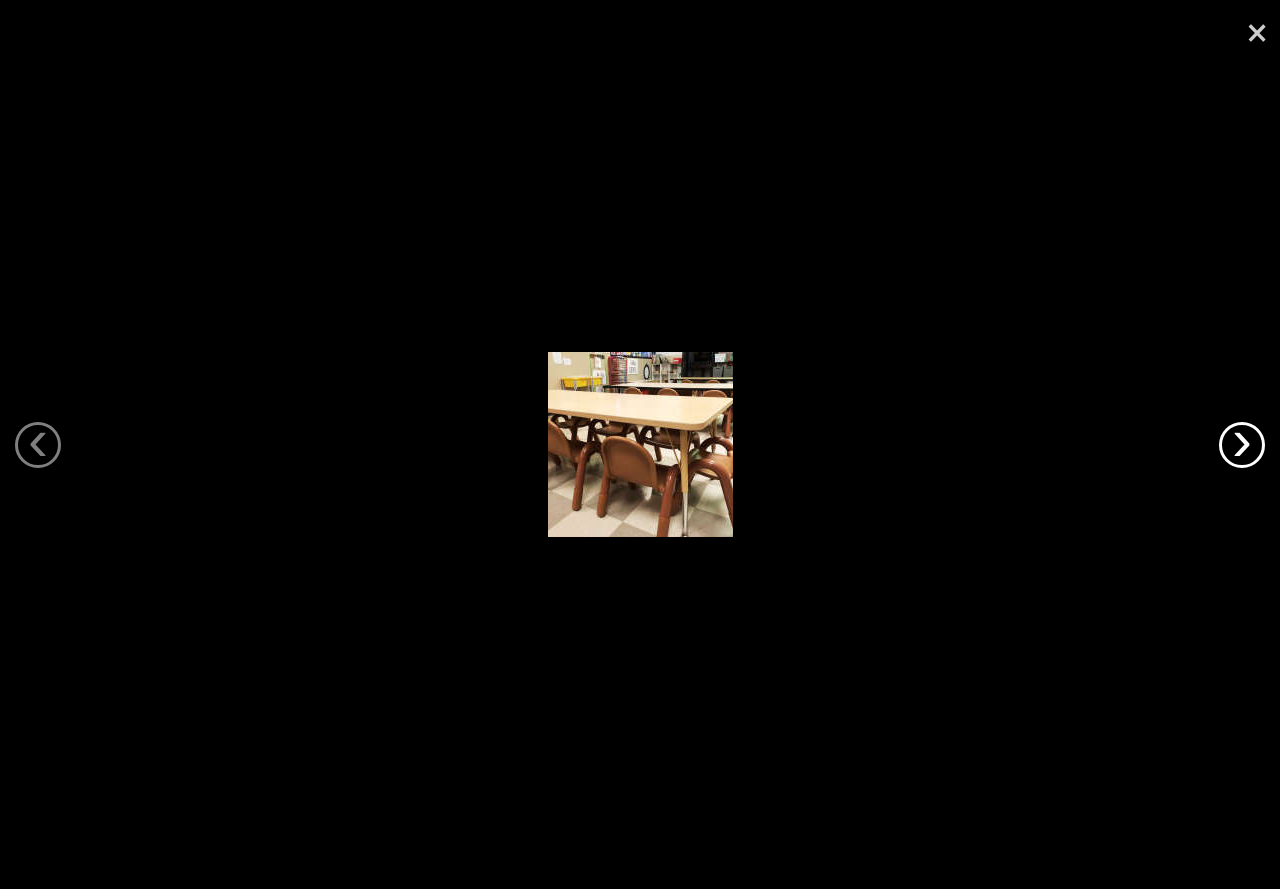 click on "›" at bounding box center (1242, 445) 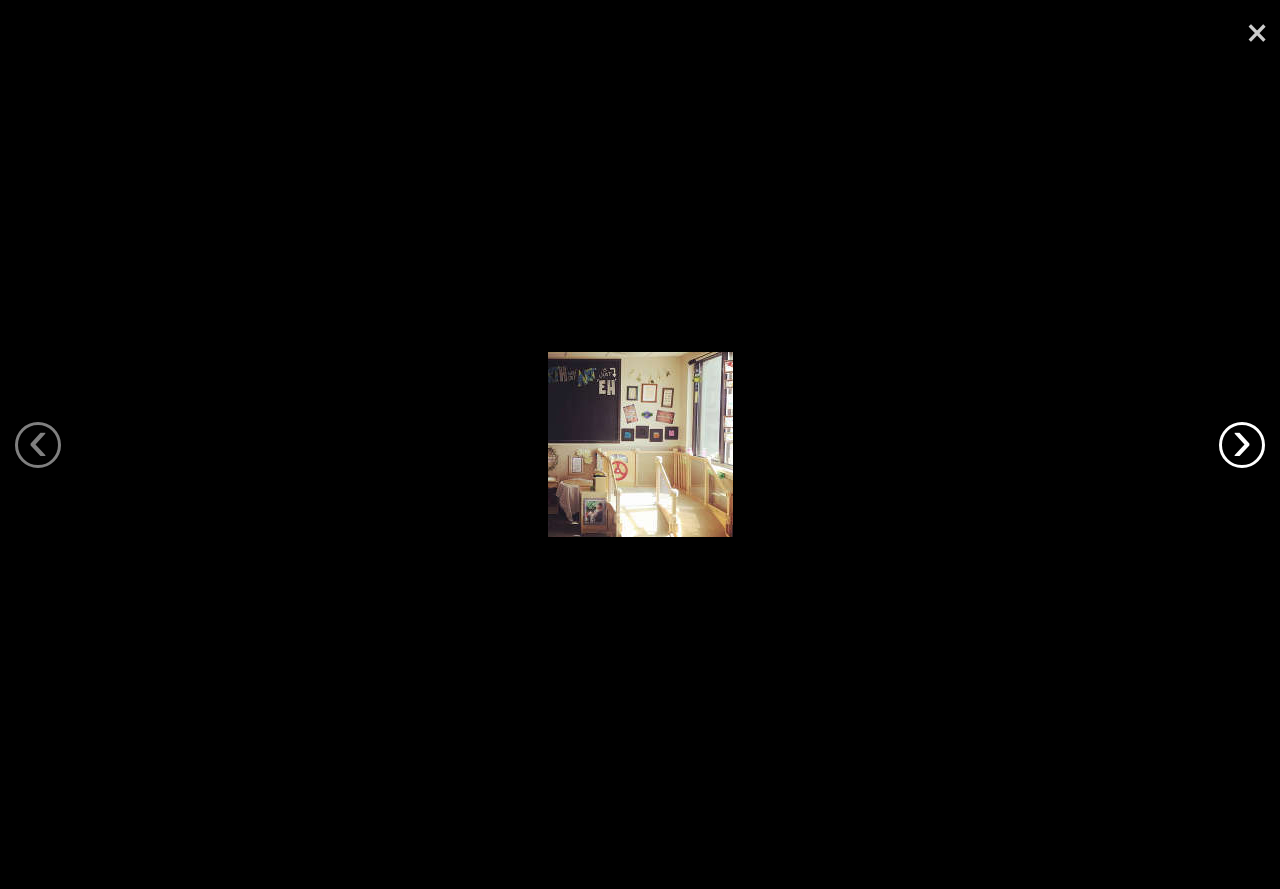 click on "›" at bounding box center (1242, 445) 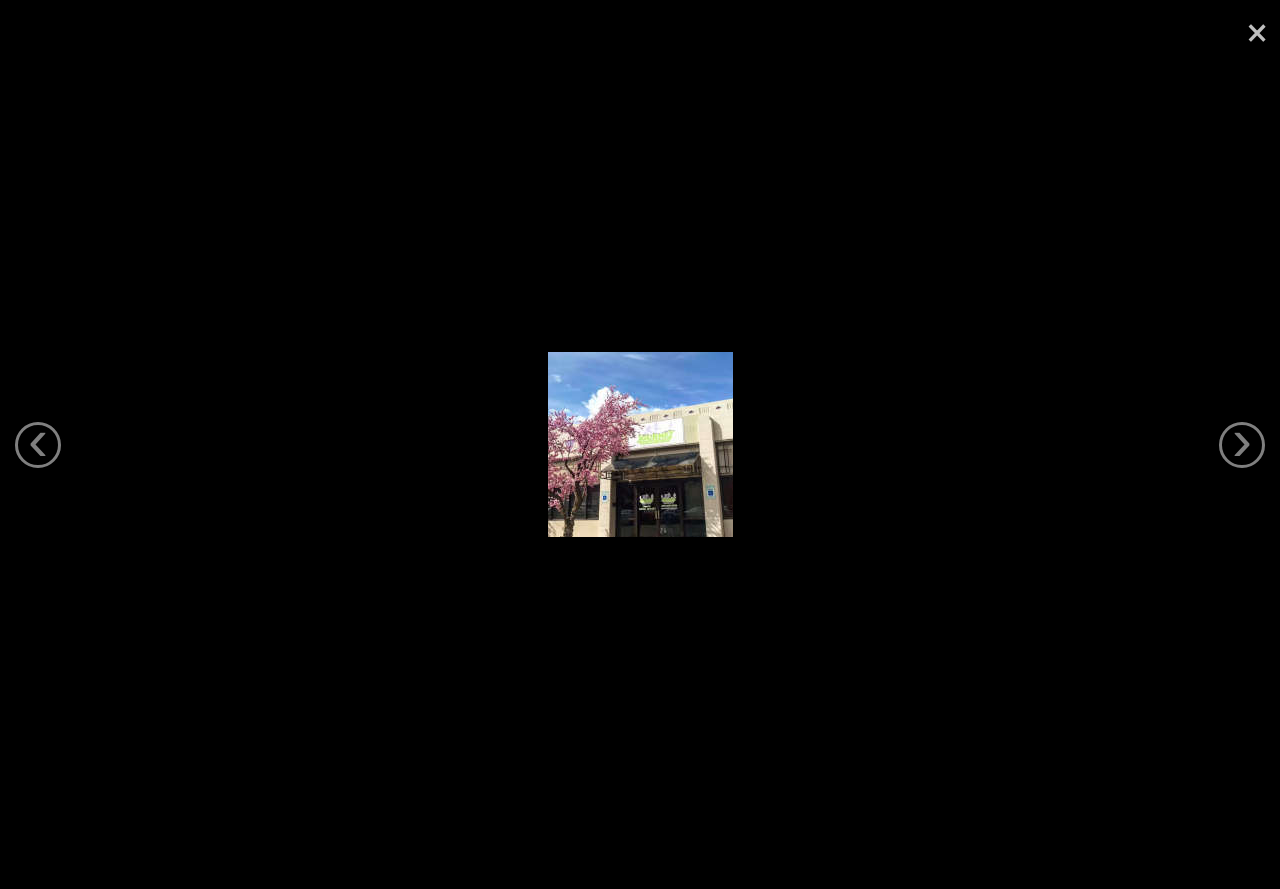 click on "×" at bounding box center [1257, 30] 